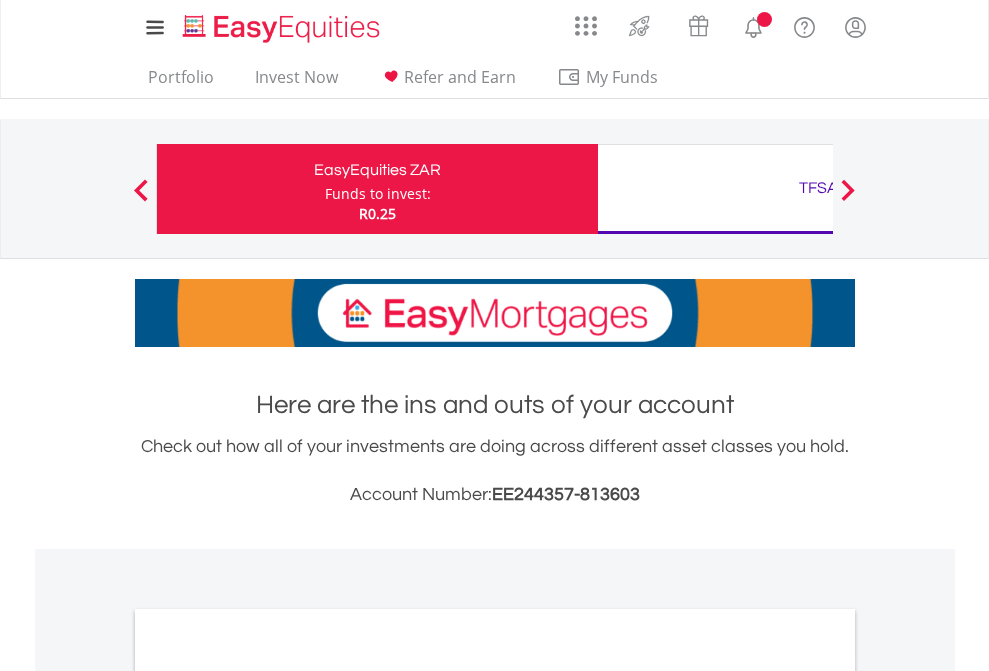 scroll, scrollTop: 0, scrollLeft: 0, axis: both 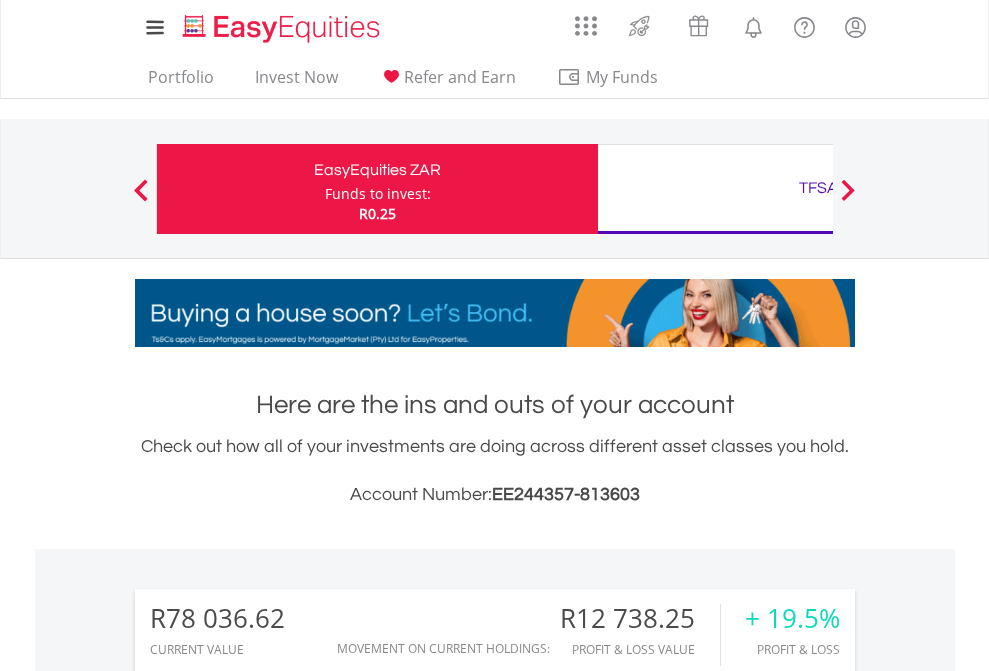 click on "Funds to invest:" at bounding box center (378, 194) 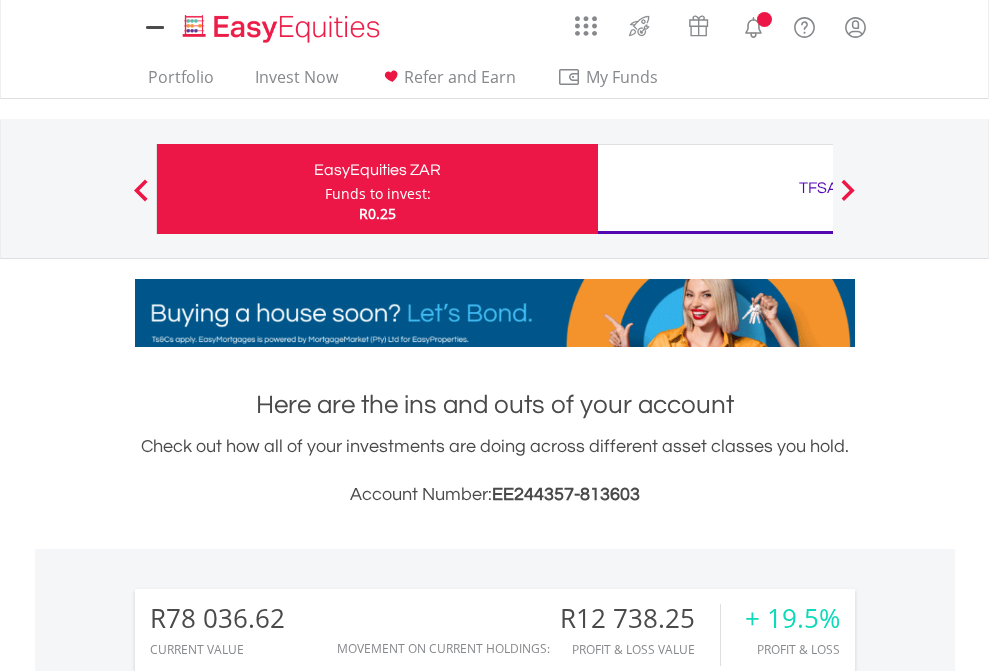 scroll, scrollTop: 0, scrollLeft: 0, axis: both 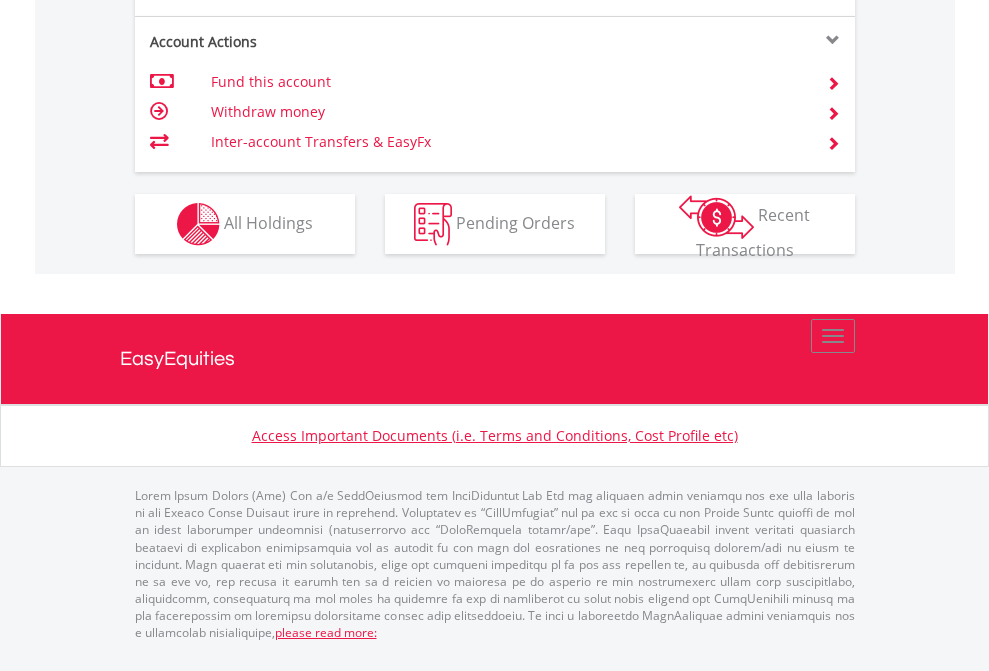 click on "Investment types" at bounding box center (706, -337) 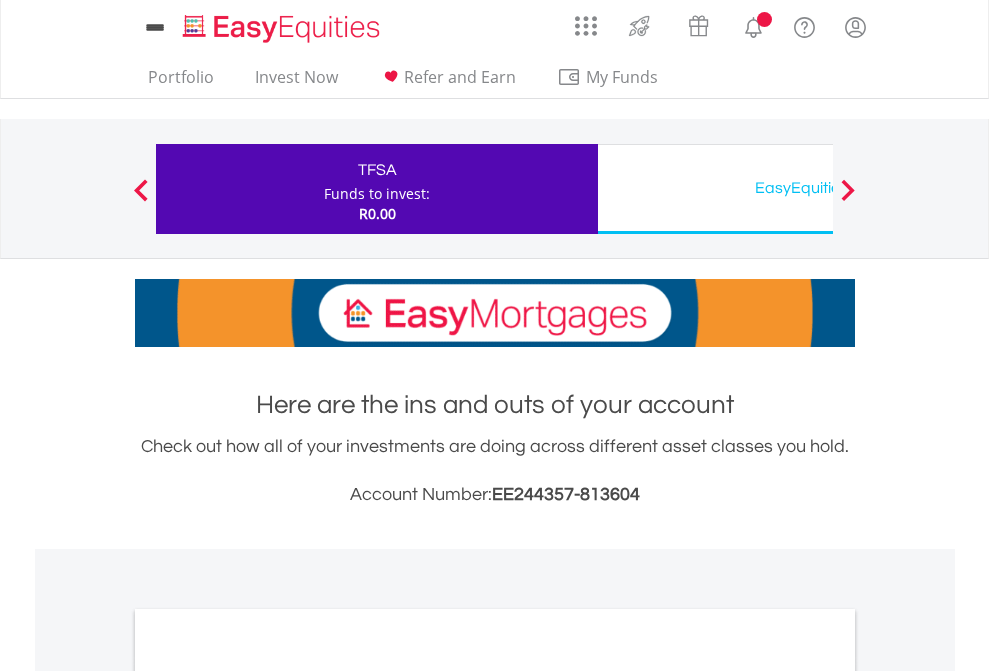 scroll, scrollTop: 0, scrollLeft: 0, axis: both 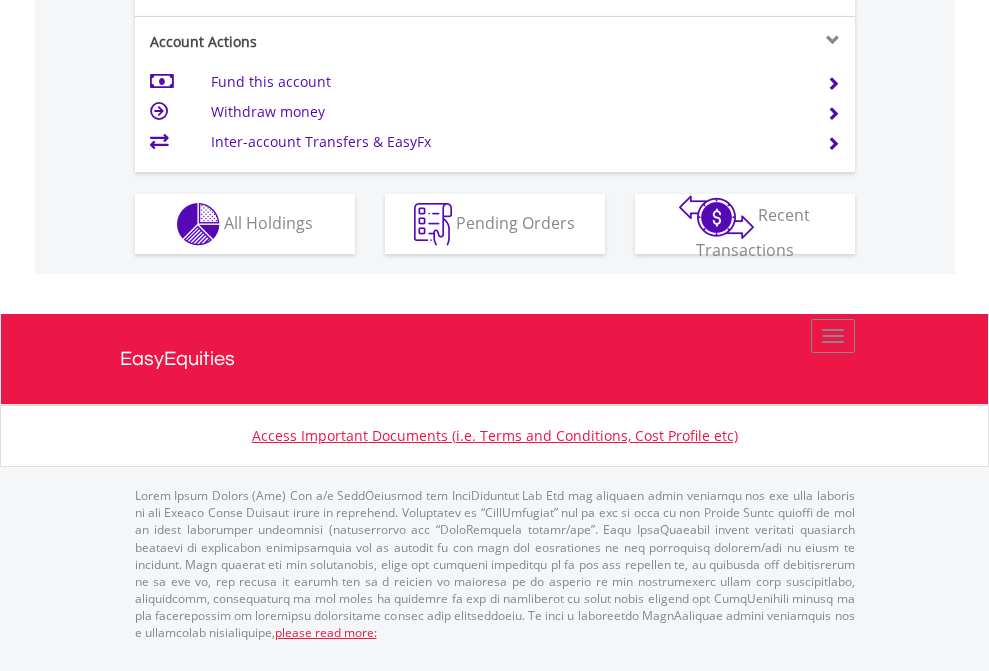 click on "Investment types" at bounding box center (706, -337) 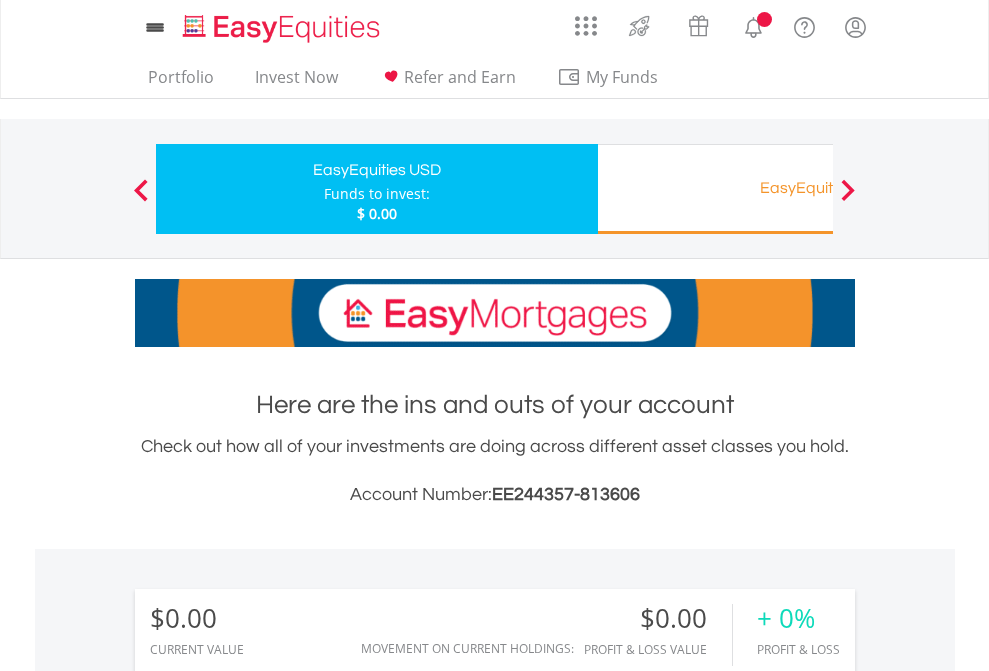 scroll, scrollTop: 0, scrollLeft: 0, axis: both 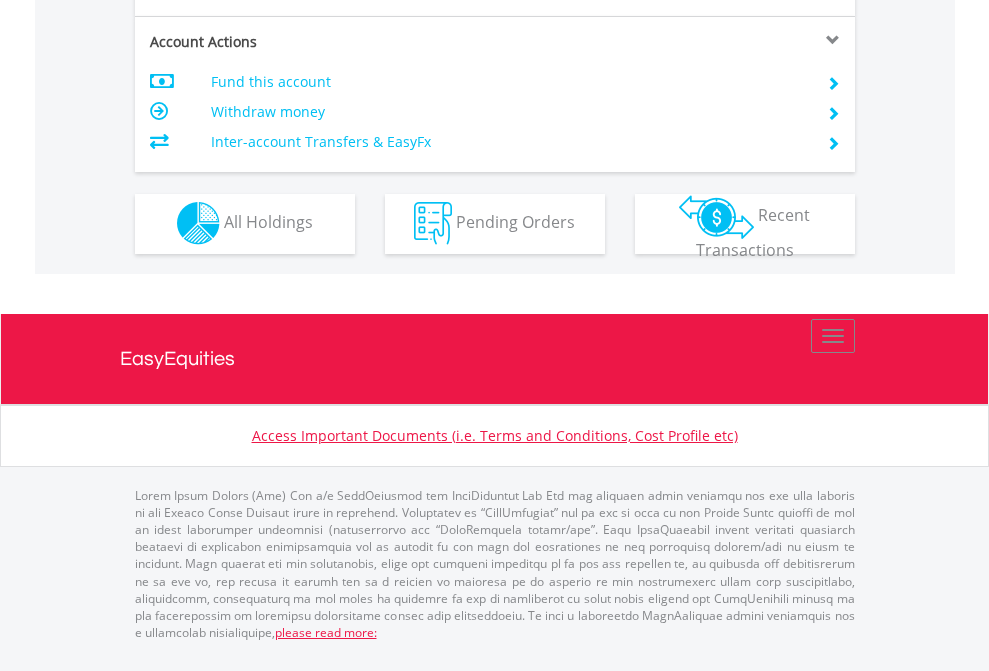 click on "Investment types" at bounding box center (706, -353) 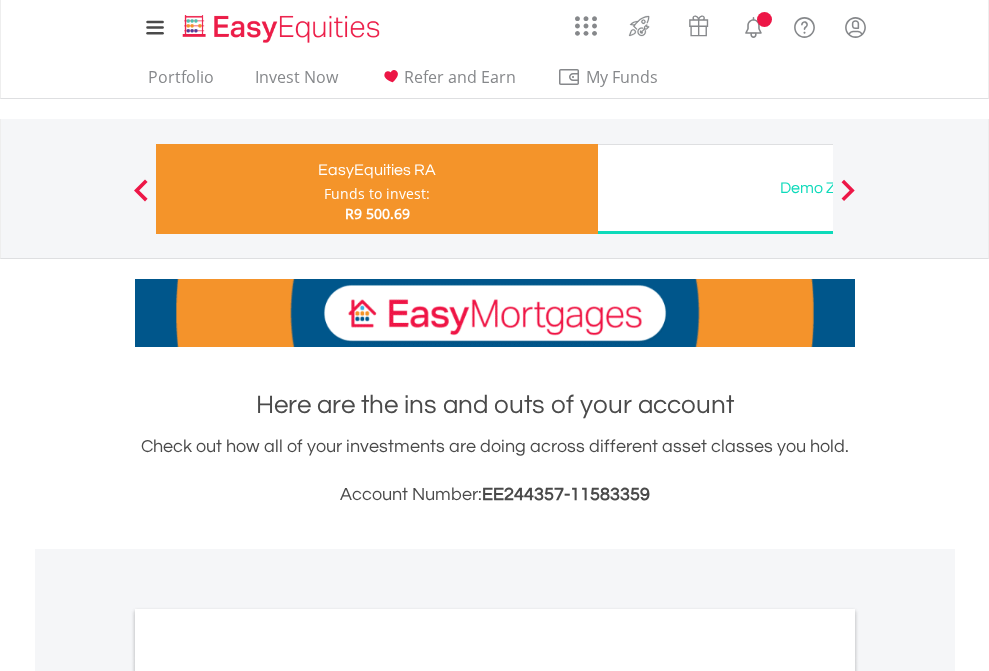 scroll, scrollTop: 0, scrollLeft: 0, axis: both 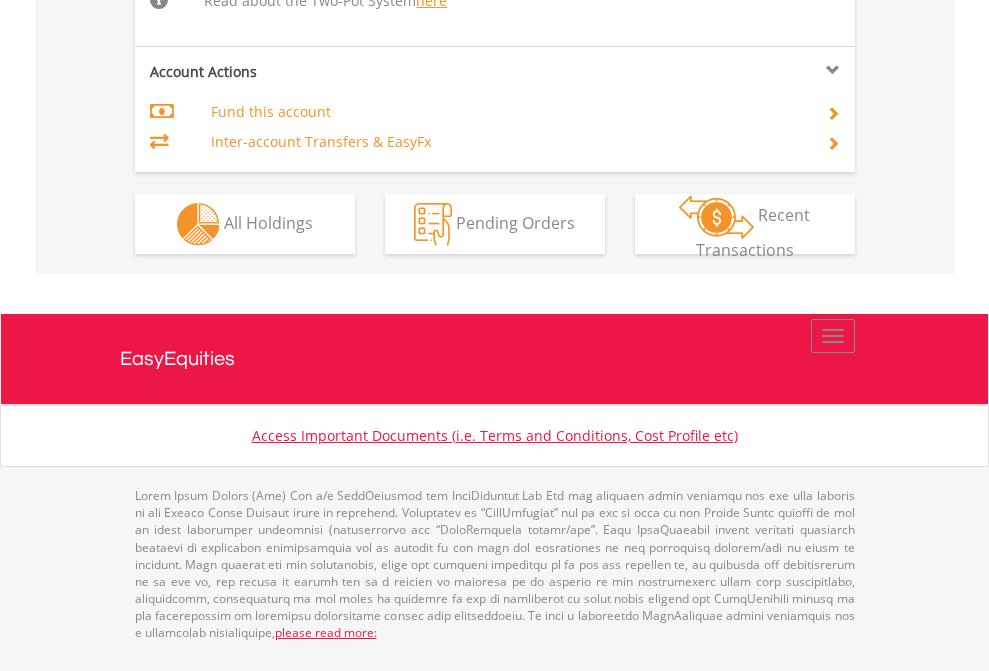 click on "Investment types" at bounding box center [706, -518] 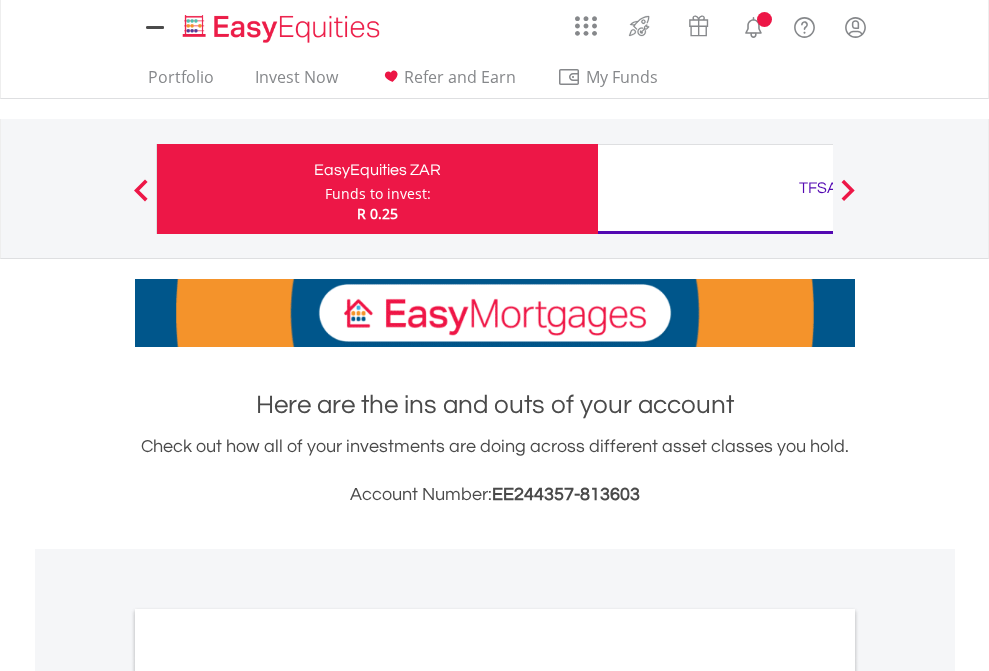 scroll, scrollTop: 0, scrollLeft: 0, axis: both 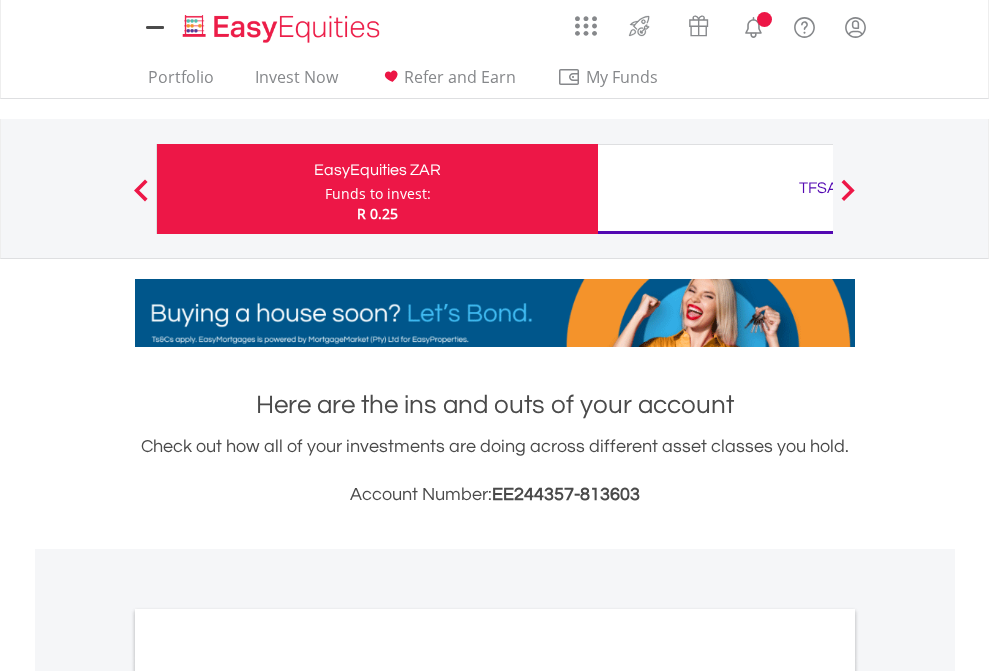 click on "All Holdings" at bounding box center (268, 1096) 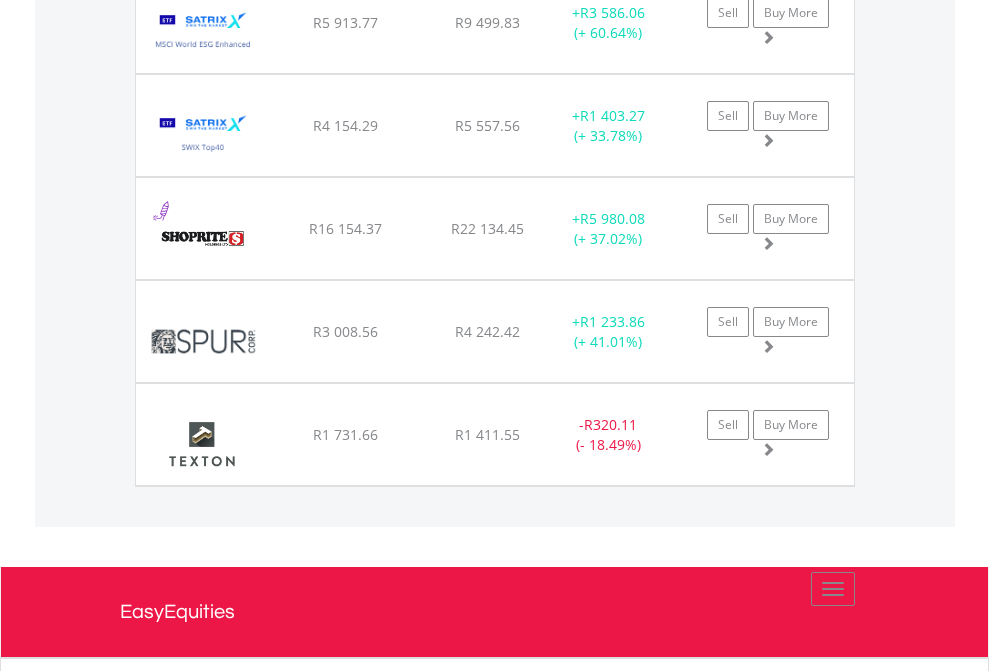 click on "TFSA" at bounding box center [818, -1745] 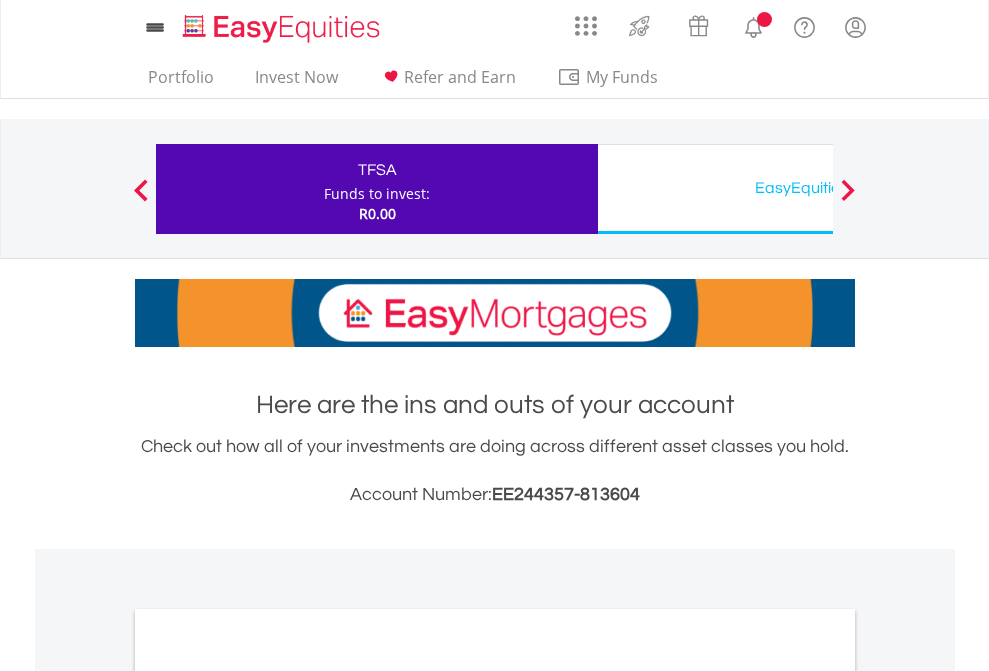 scroll, scrollTop: 1202, scrollLeft: 0, axis: vertical 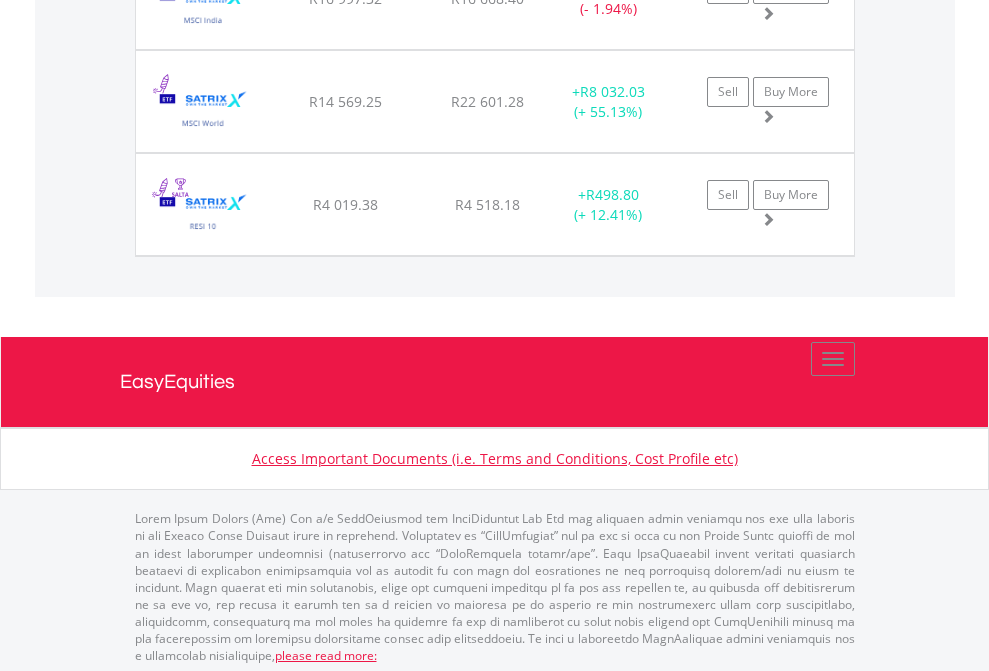 click on "EasyEquities USD" at bounding box center [818, -2036] 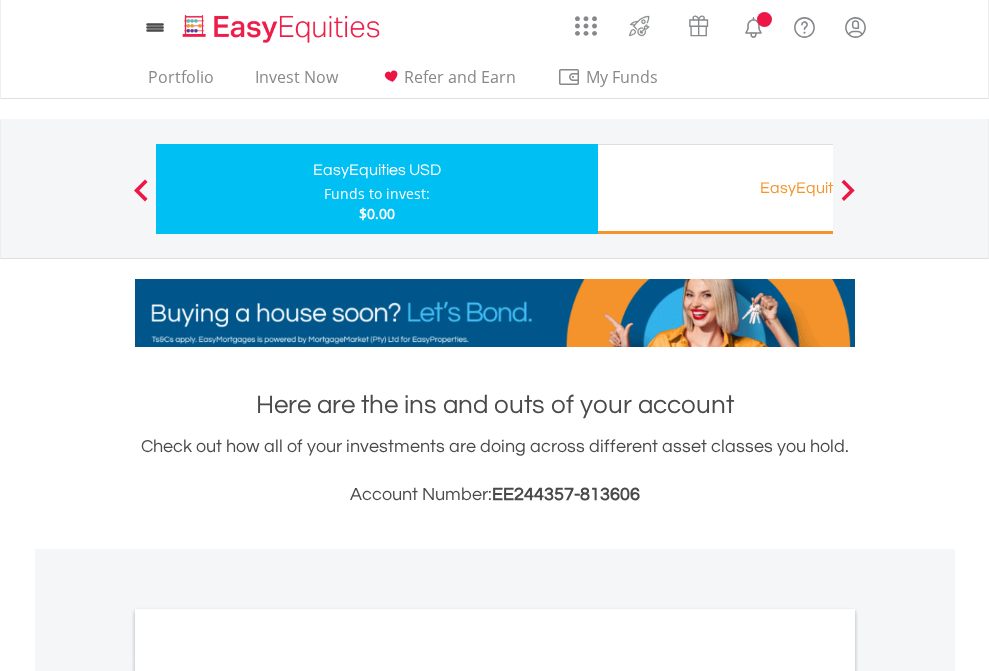 click on "All Holdings" at bounding box center (268, 1096) 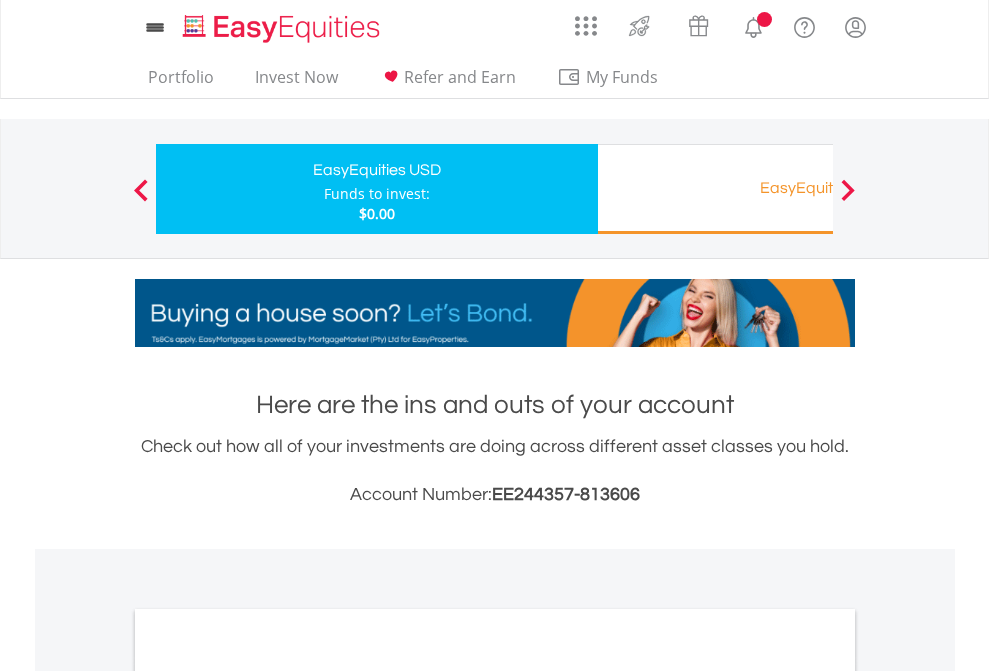 scroll, scrollTop: 1202, scrollLeft: 0, axis: vertical 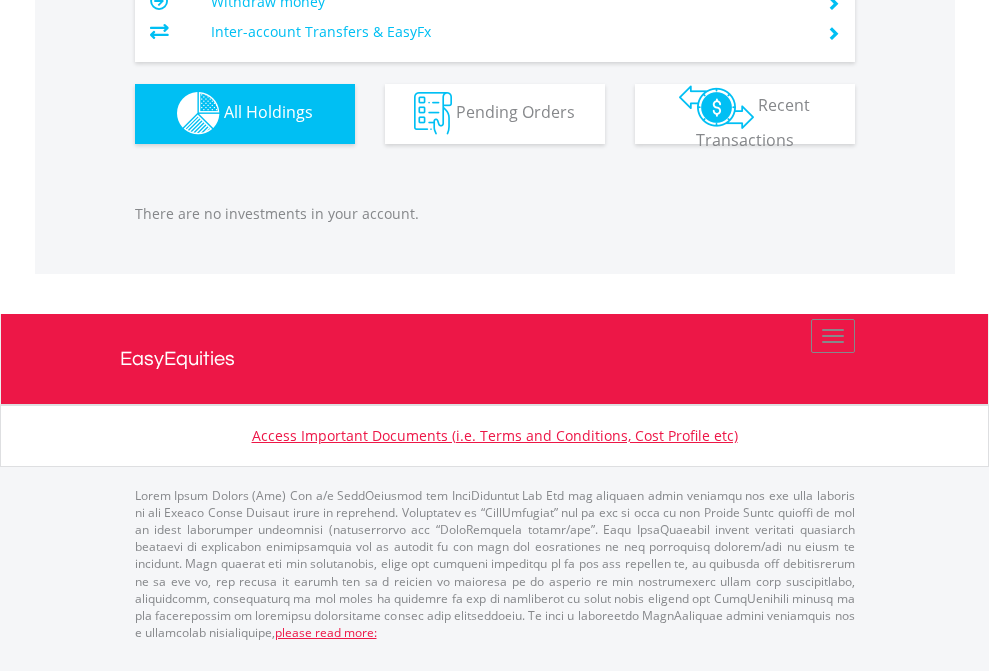 click on "EasyEquities RA" at bounding box center [818, -1142] 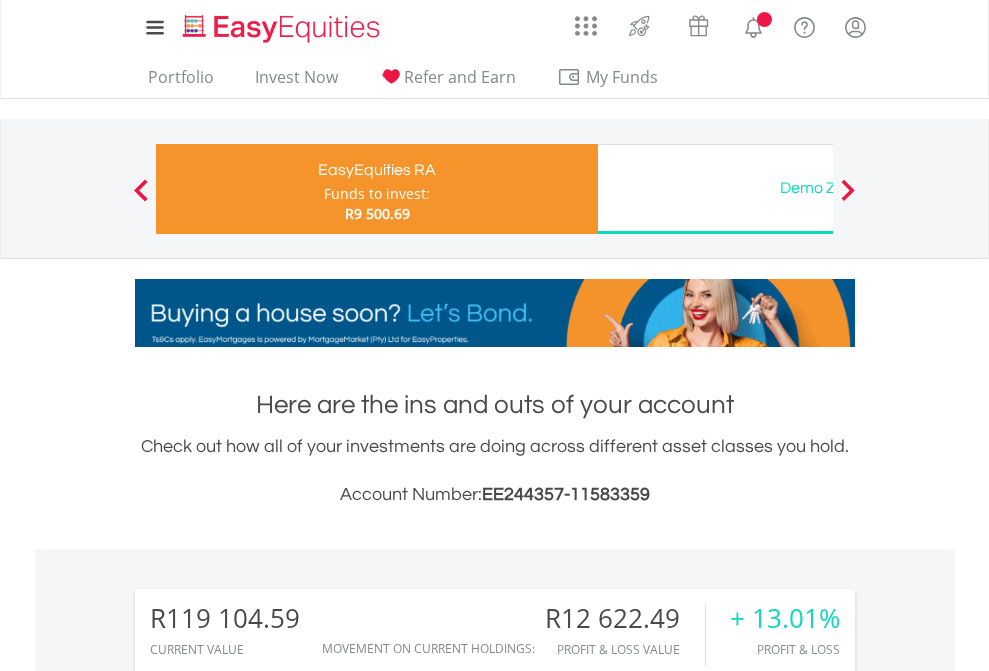 scroll, scrollTop: 1613, scrollLeft: 0, axis: vertical 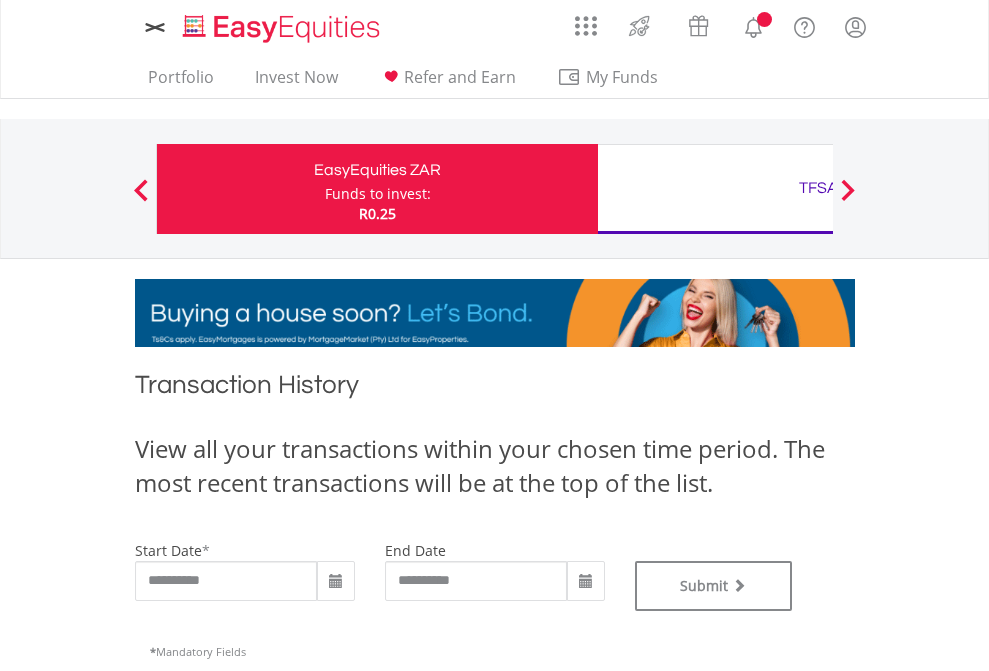 type on "**********" 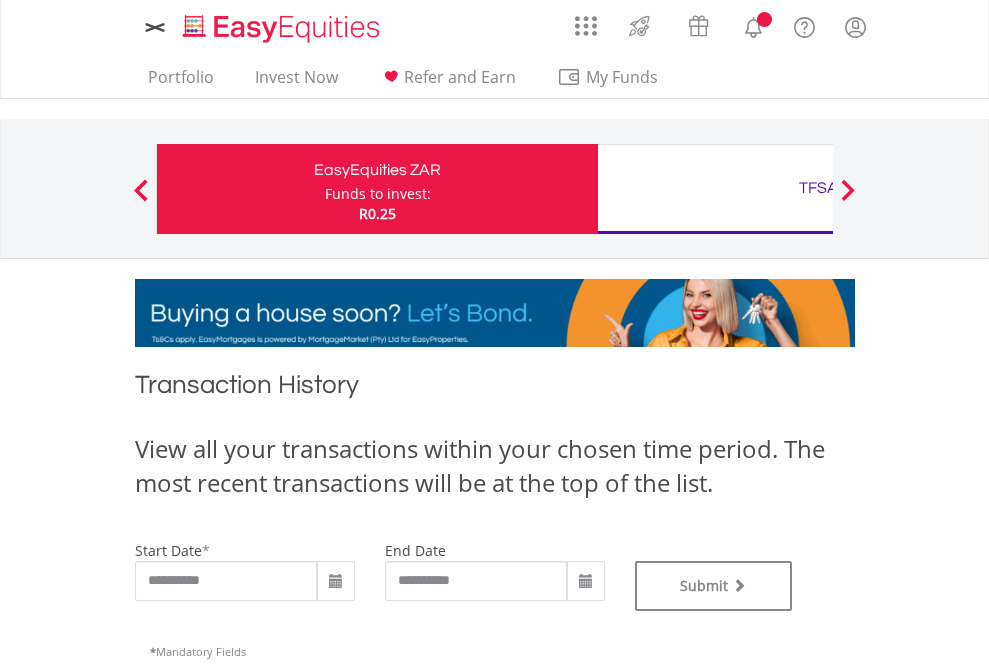 type on "**********" 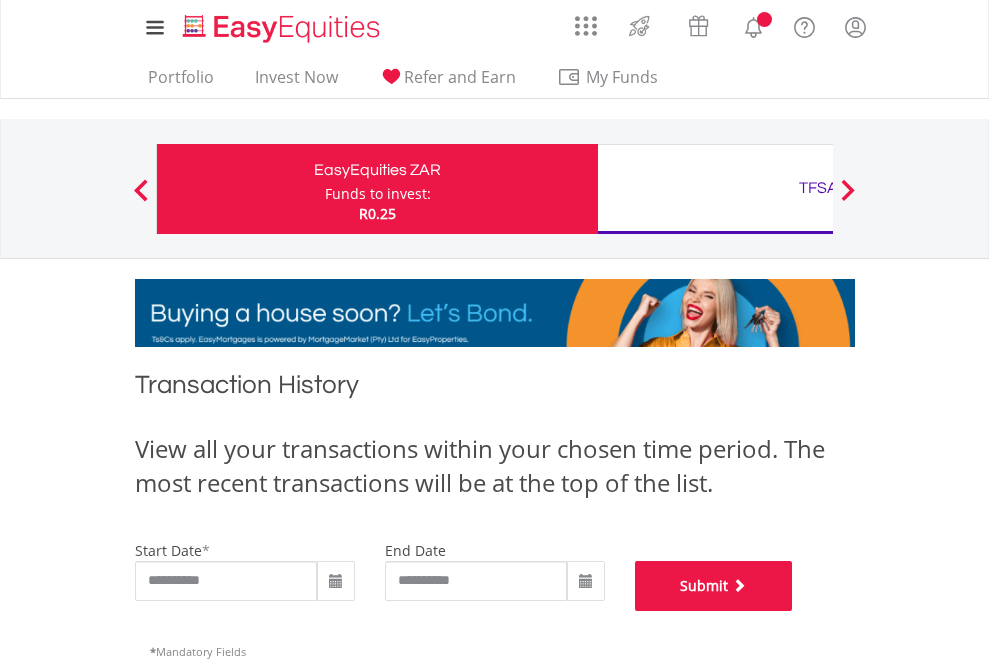 click on "Submit" at bounding box center (714, 586) 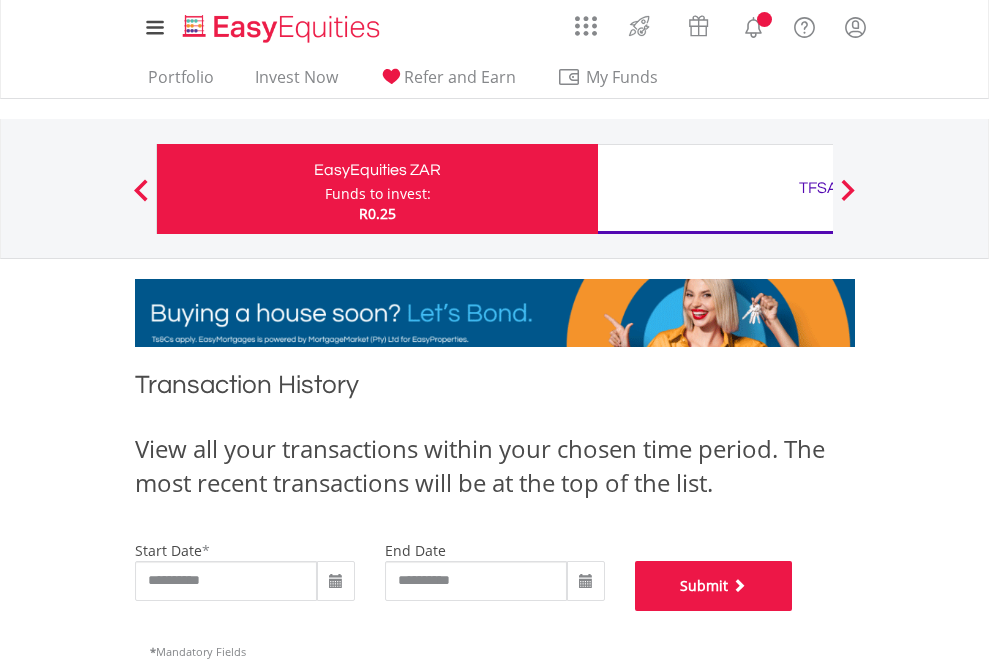 scroll, scrollTop: 811, scrollLeft: 0, axis: vertical 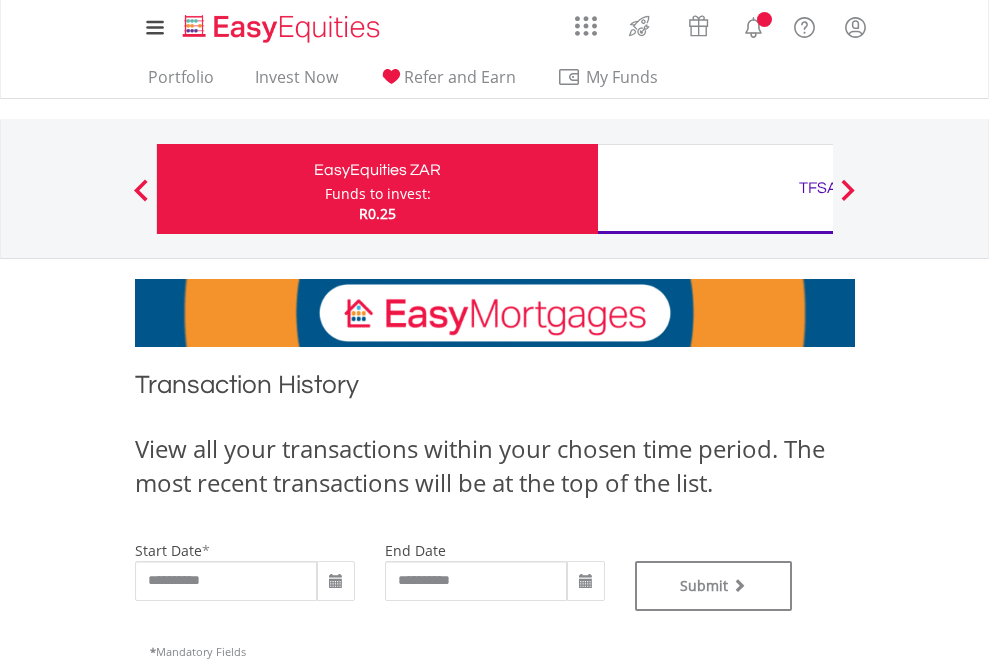 click on "TFSA" at bounding box center (818, 188) 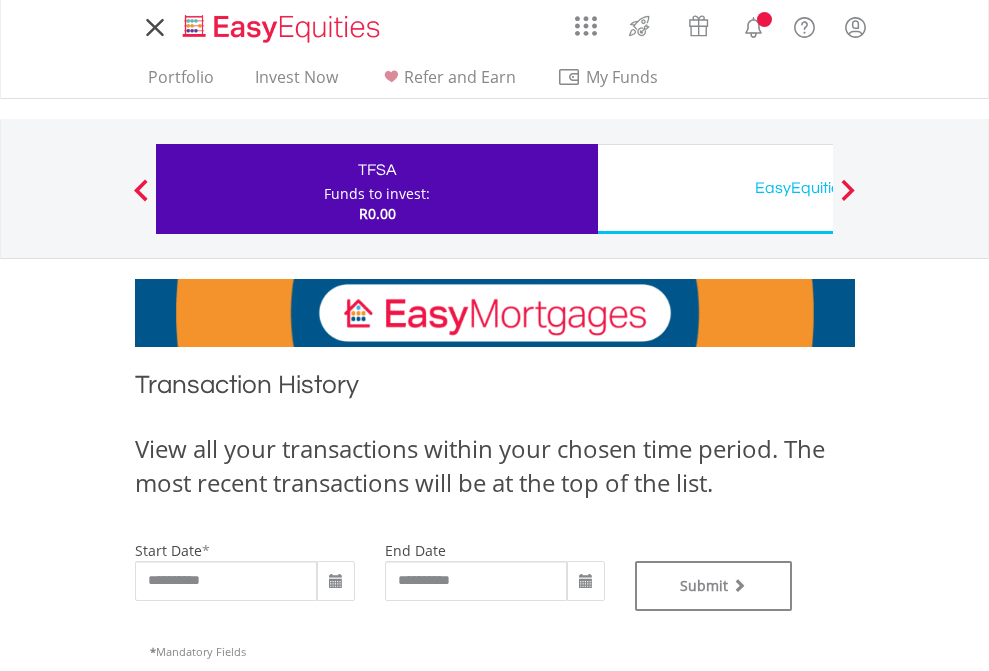 scroll, scrollTop: 0, scrollLeft: 0, axis: both 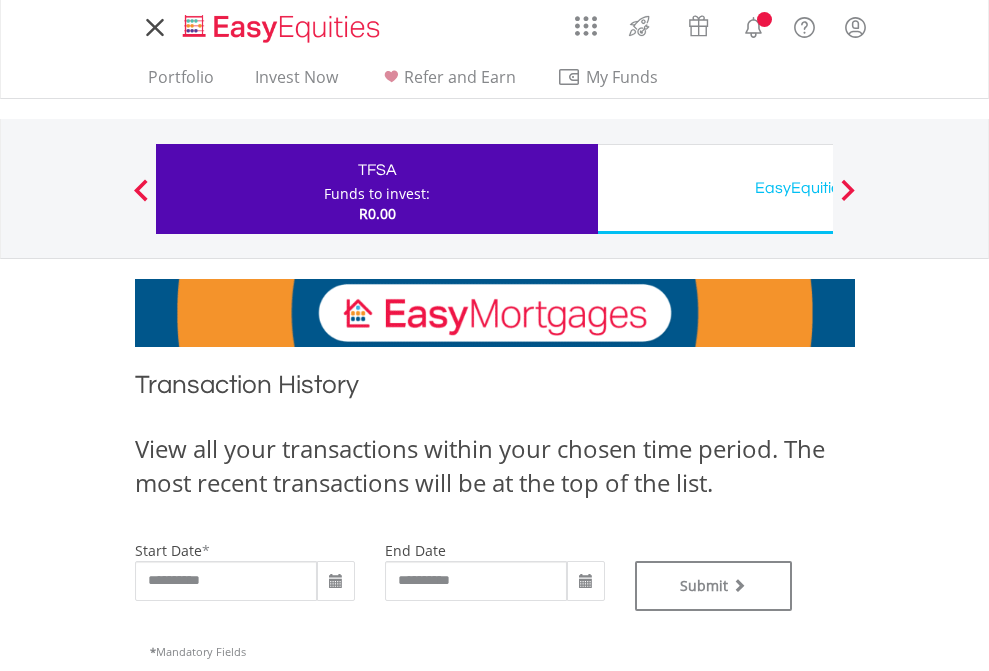 type on "**********" 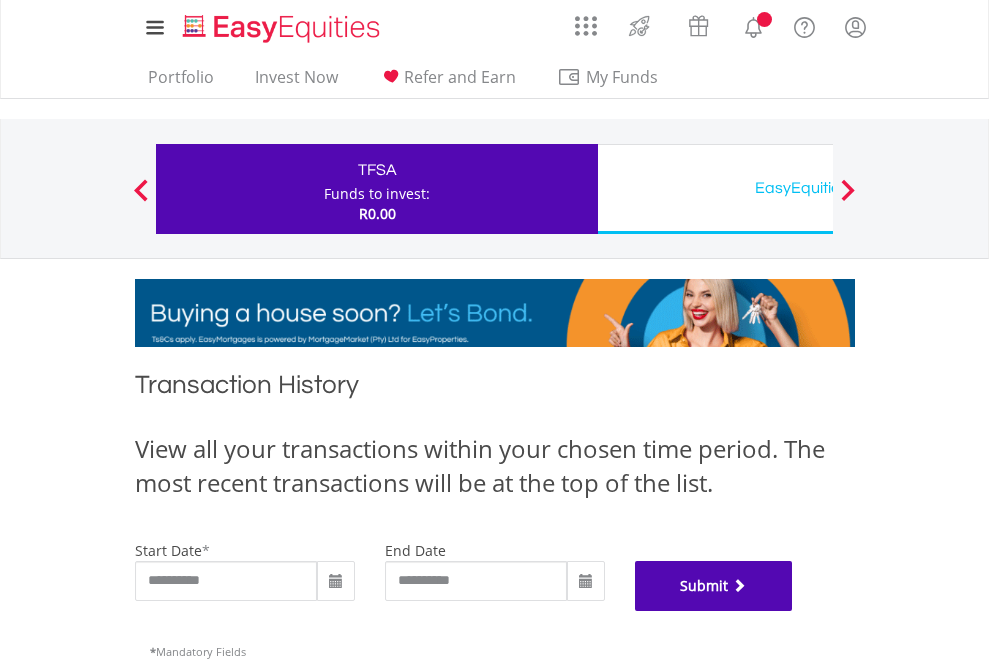 click on "Submit" at bounding box center (714, 586) 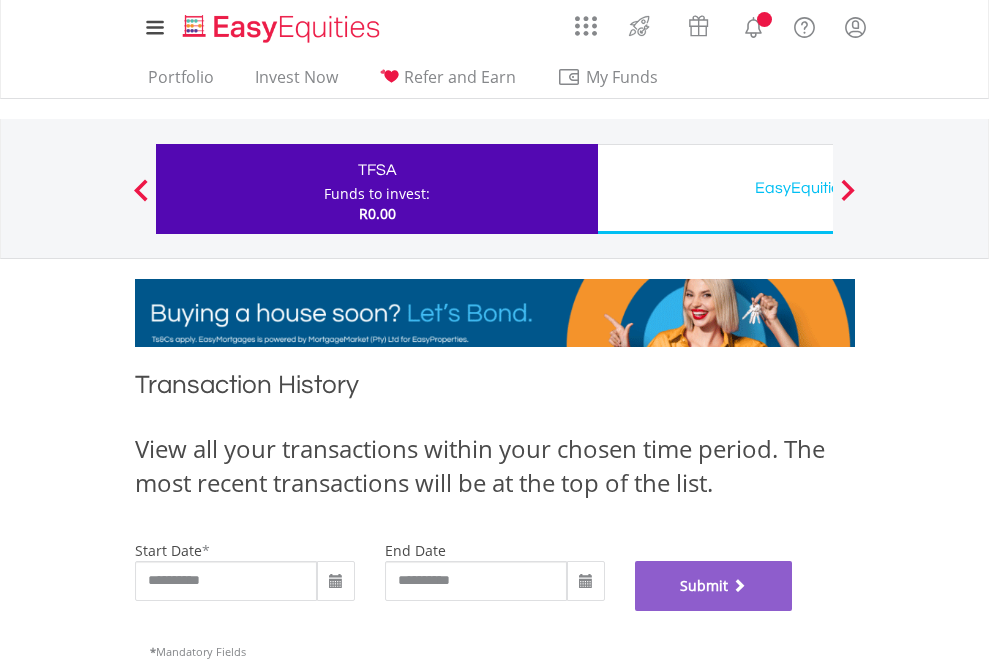 scroll, scrollTop: 811, scrollLeft: 0, axis: vertical 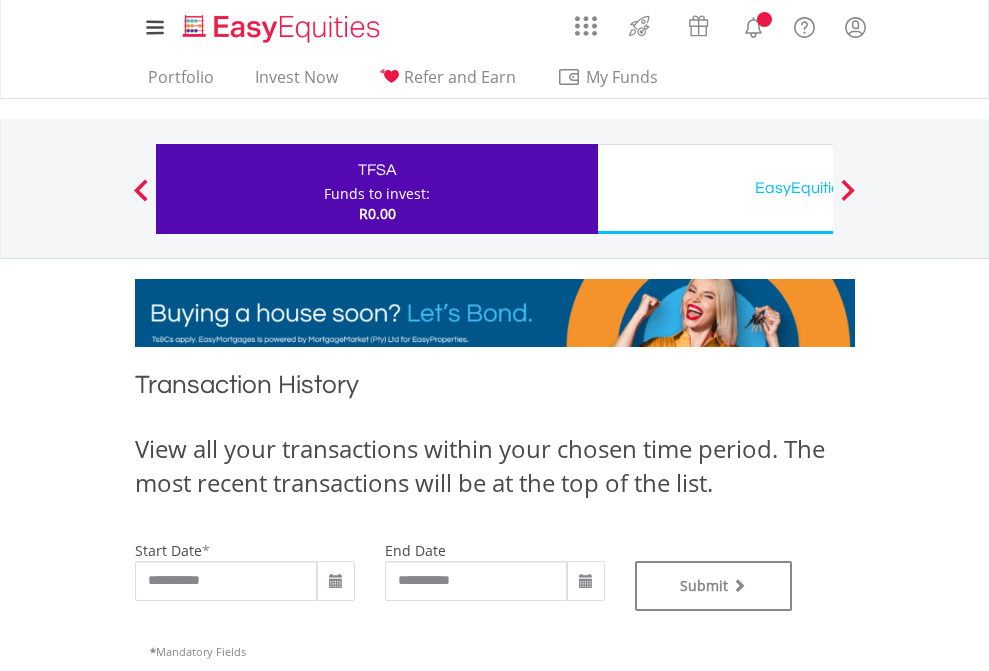 click on "EasyEquities USD" at bounding box center [818, 188] 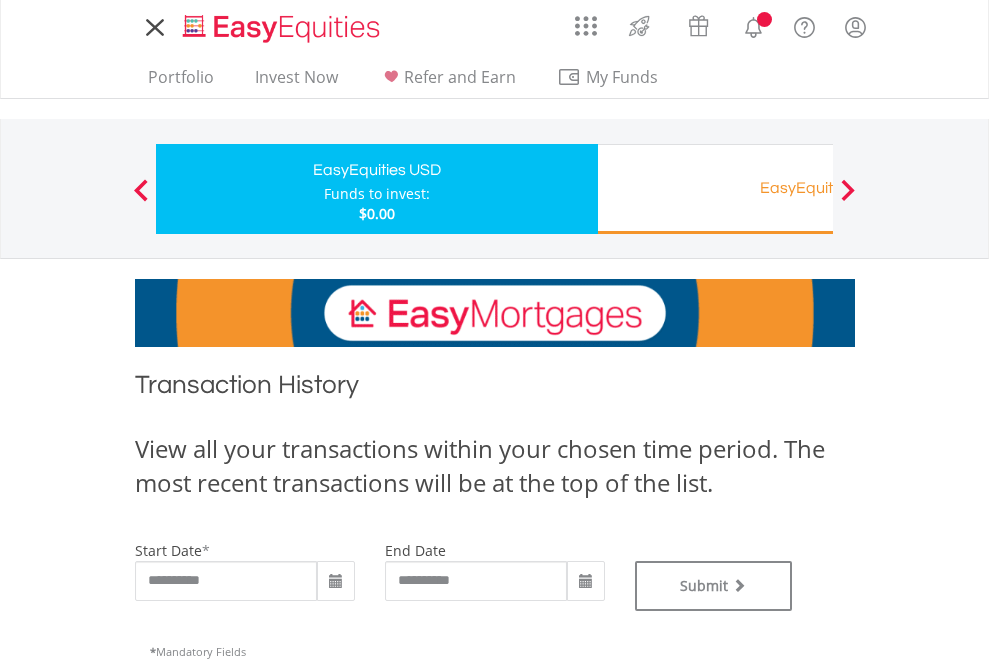 scroll, scrollTop: 0, scrollLeft: 0, axis: both 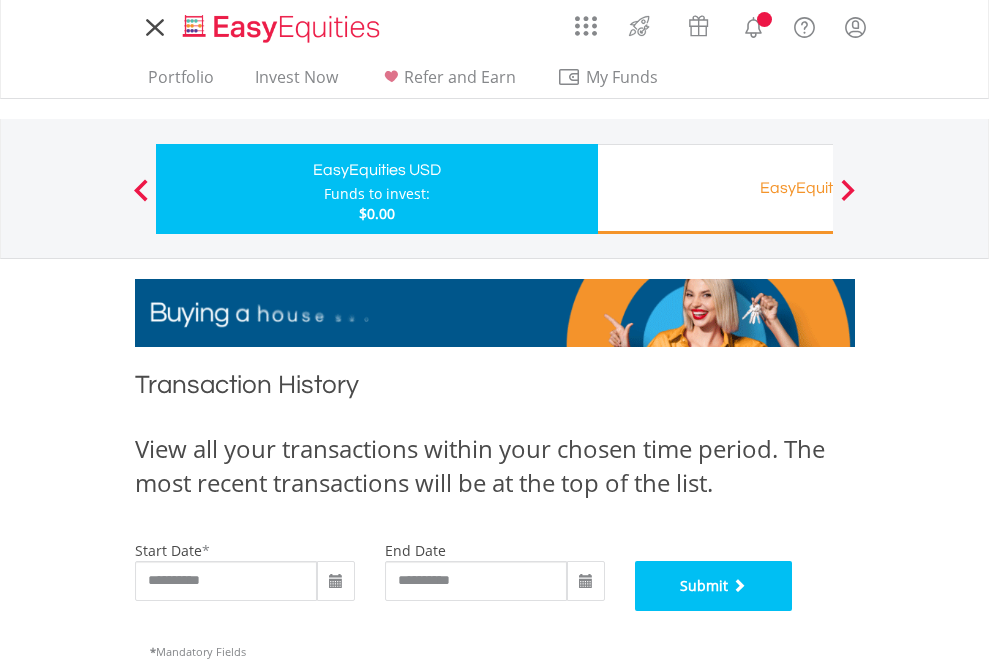 click on "Submit" at bounding box center [714, 586] 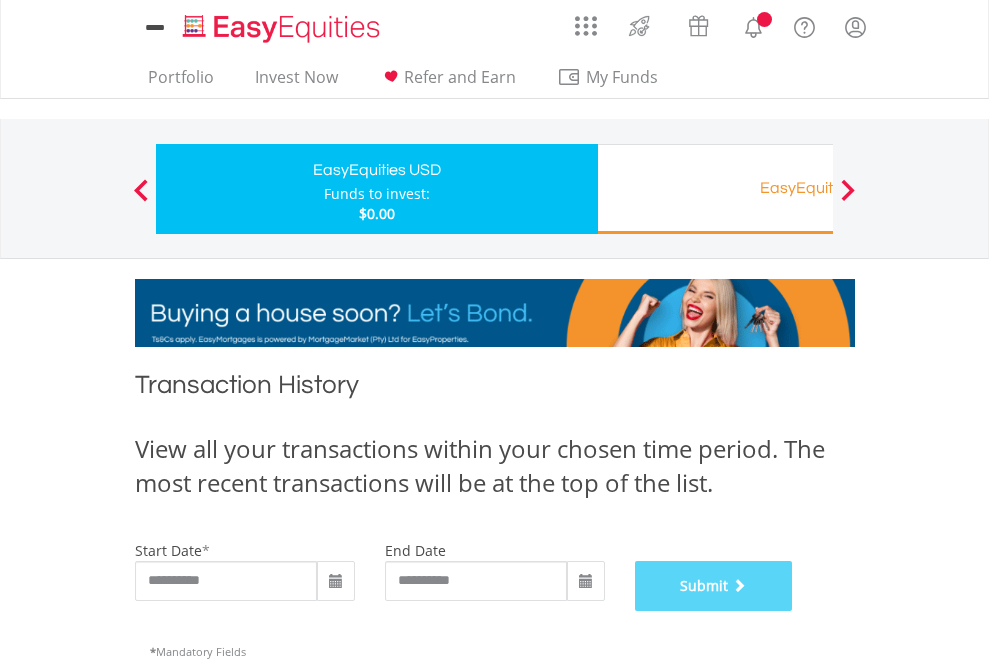 scroll, scrollTop: 811, scrollLeft: 0, axis: vertical 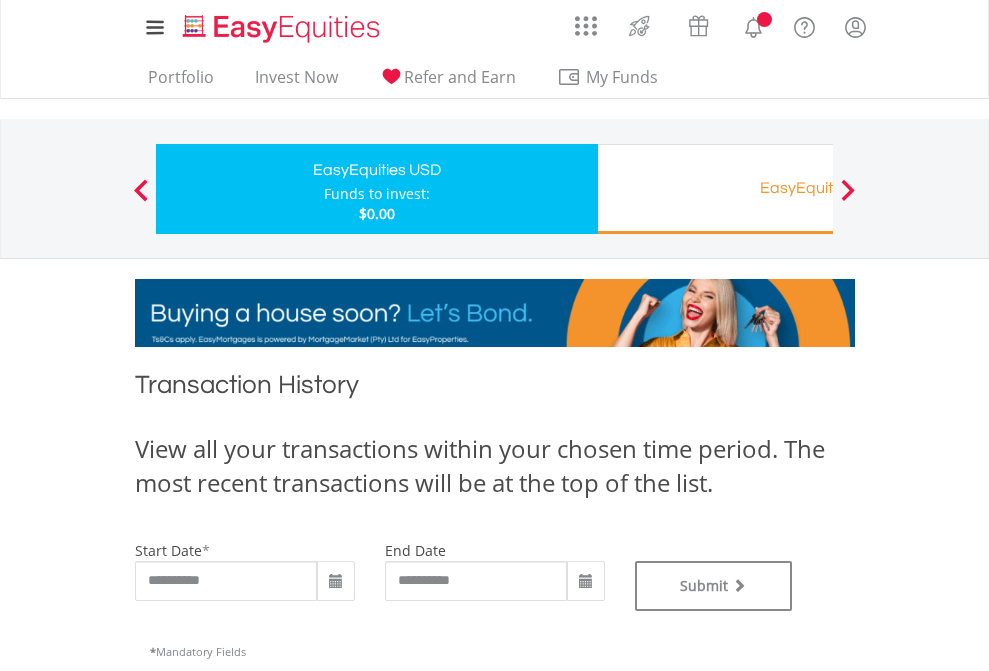 click on "EasyEquities RA" at bounding box center (818, 188) 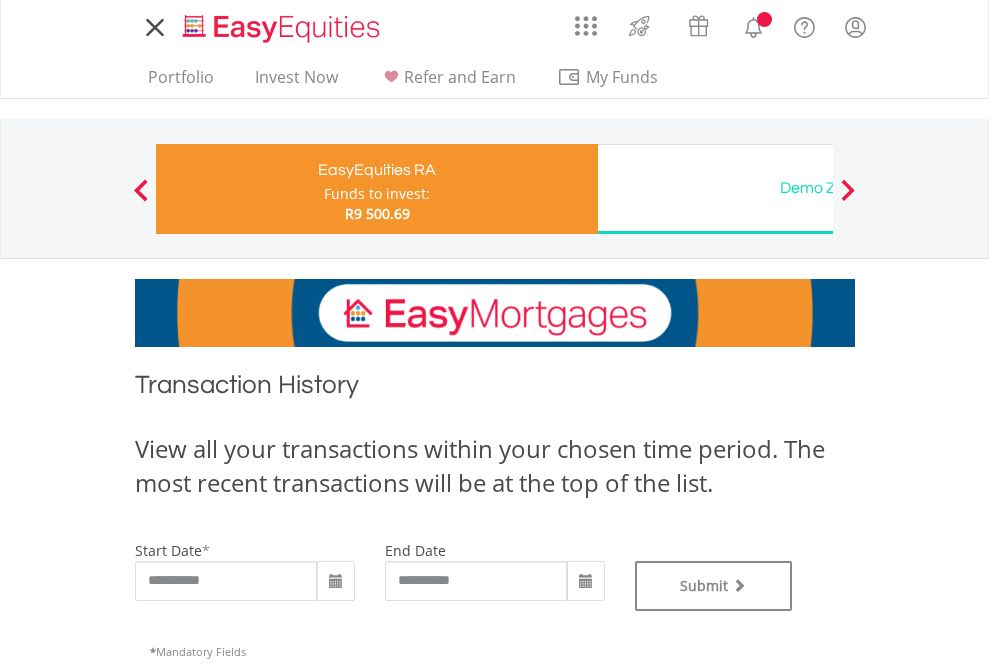 scroll, scrollTop: 0, scrollLeft: 0, axis: both 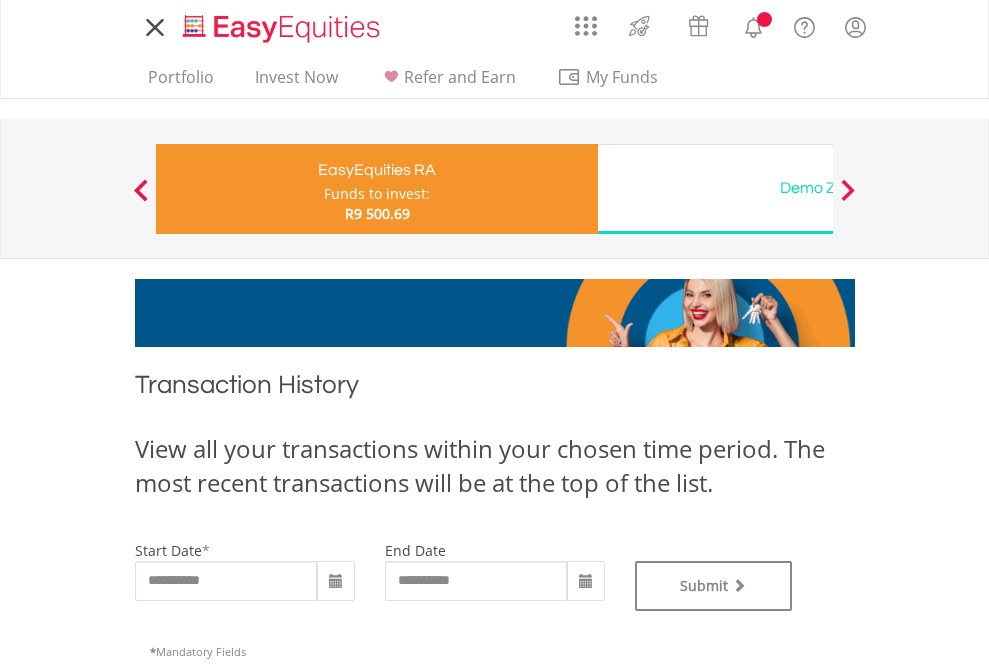 type on "**********" 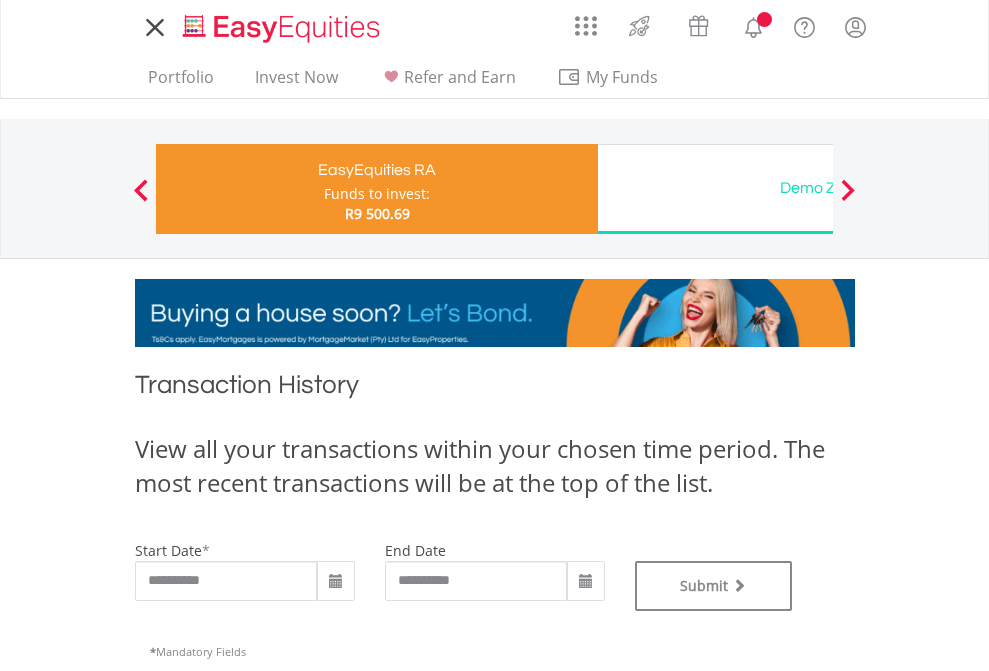type on "**********" 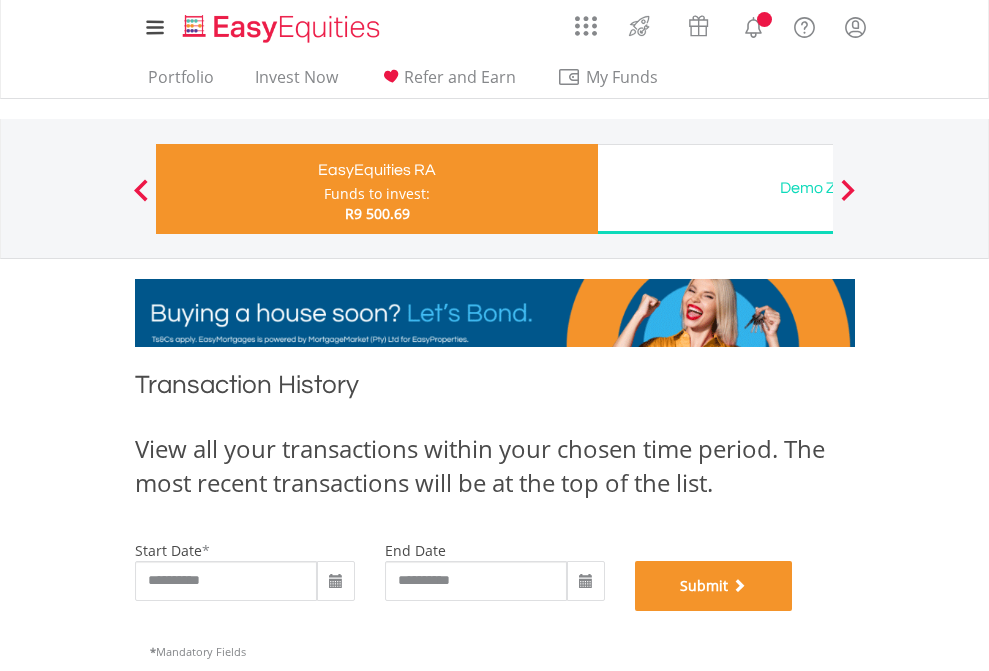 click on "Submit" at bounding box center (714, 586) 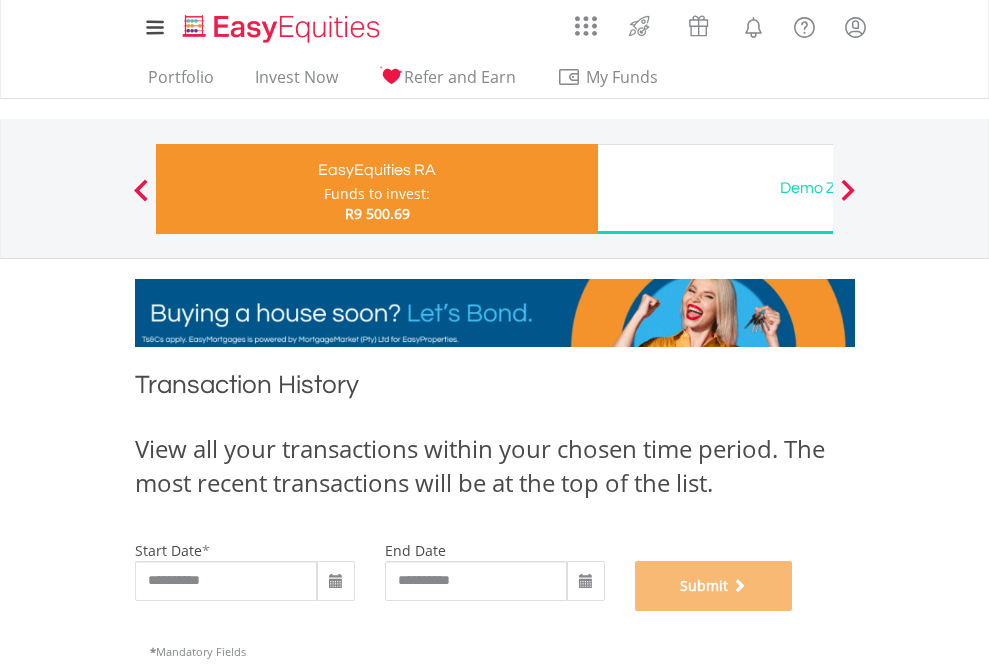 scroll, scrollTop: 811, scrollLeft: 0, axis: vertical 